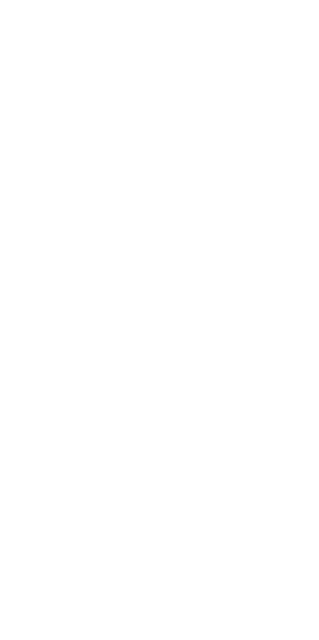 scroll, scrollTop: 0, scrollLeft: 0, axis: both 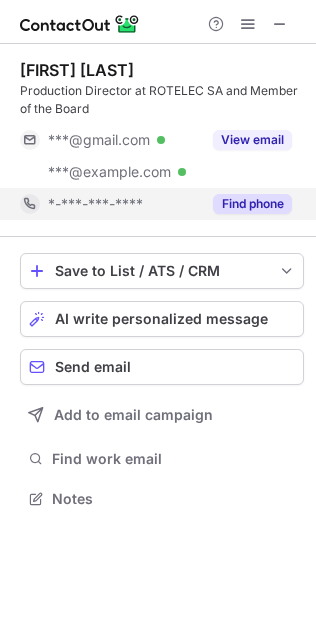 click on "Find phone" at bounding box center [252, 204] 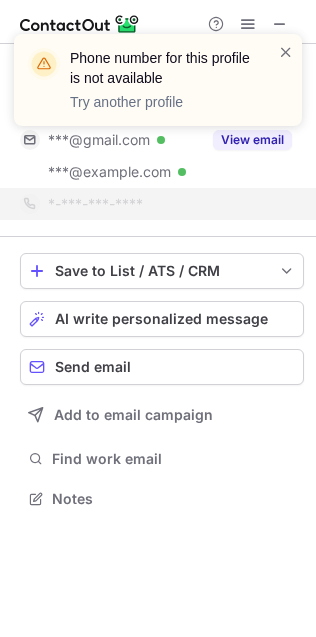 click on "Phone number for this profile is not available Try another profile" at bounding box center (158, 80) 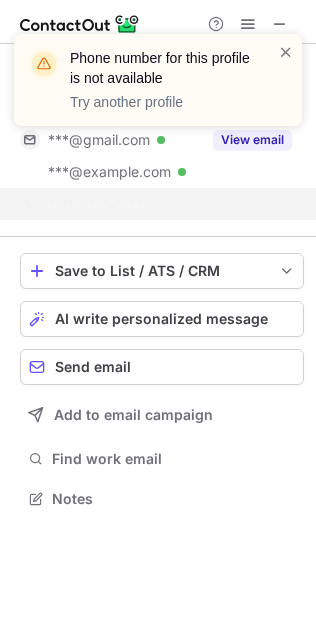 click on "Phone number for this profile is not available Try another profile" at bounding box center [150, 80] 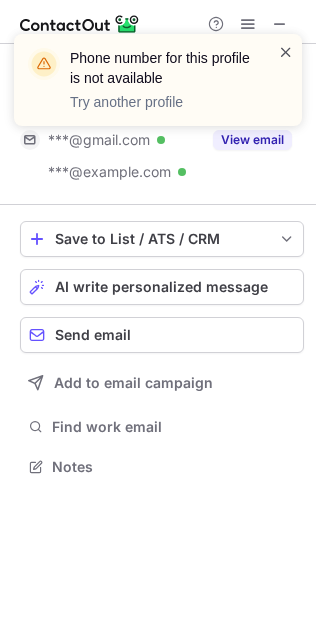scroll, scrollTop: 454, scrollLeft: 316, axis: both 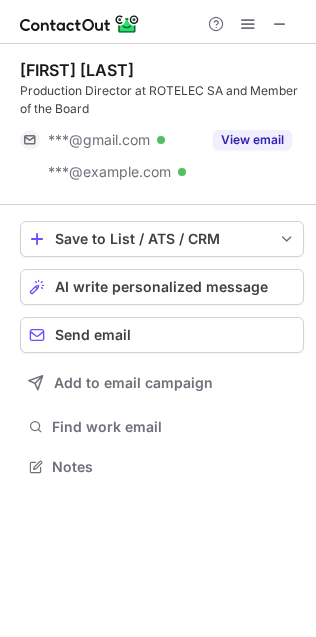 click at bounding box center (158, 22) 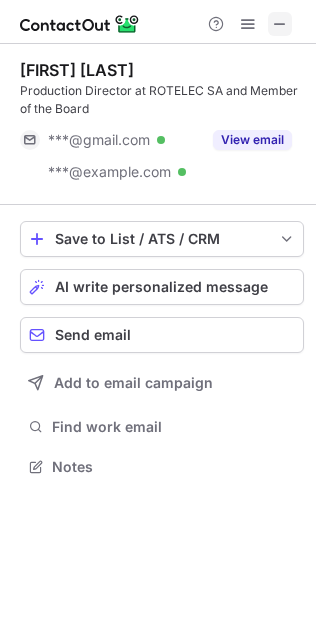 click at bounding box center (280, 24) 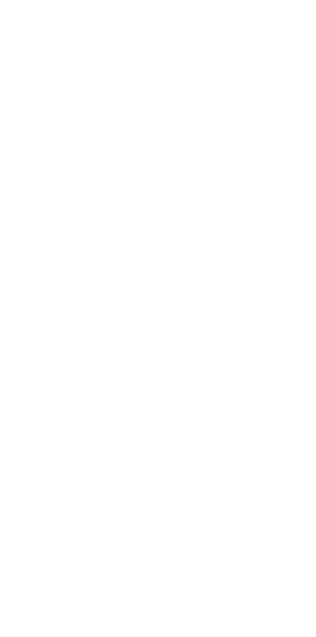 scroll, scrollTop: 0, scrollLeft: 0, axis: both 